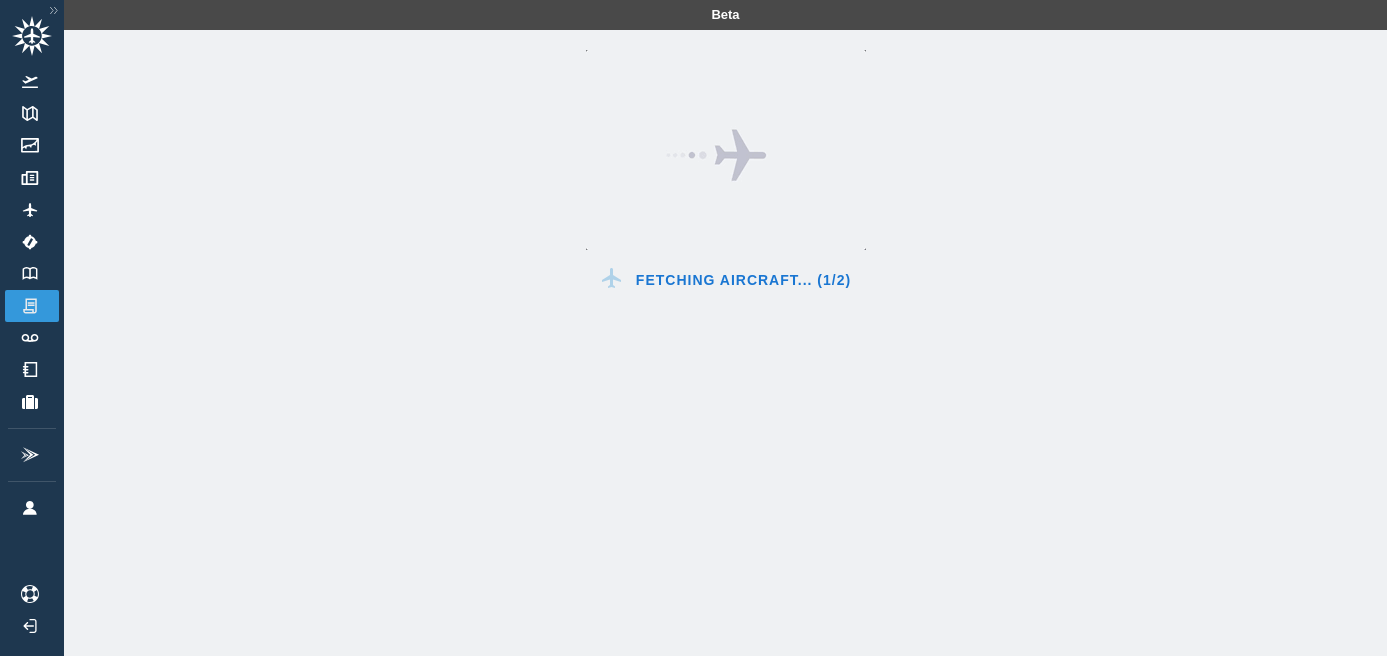 scroll, scrollTop: 0, scrollLeft: 0, axis: both 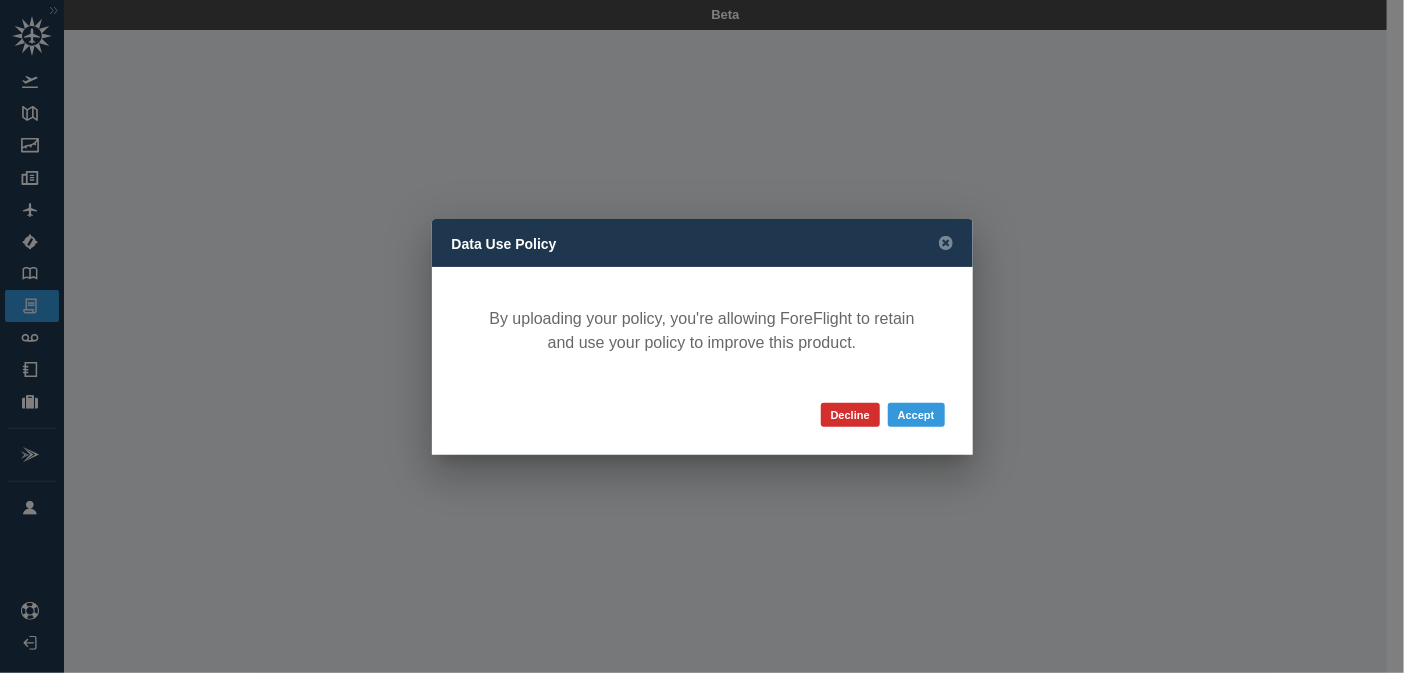 drag, startPoint x: 845, startPoint y: 418, endPoint x: 860, endPoint y: 492, distance: 75.50497 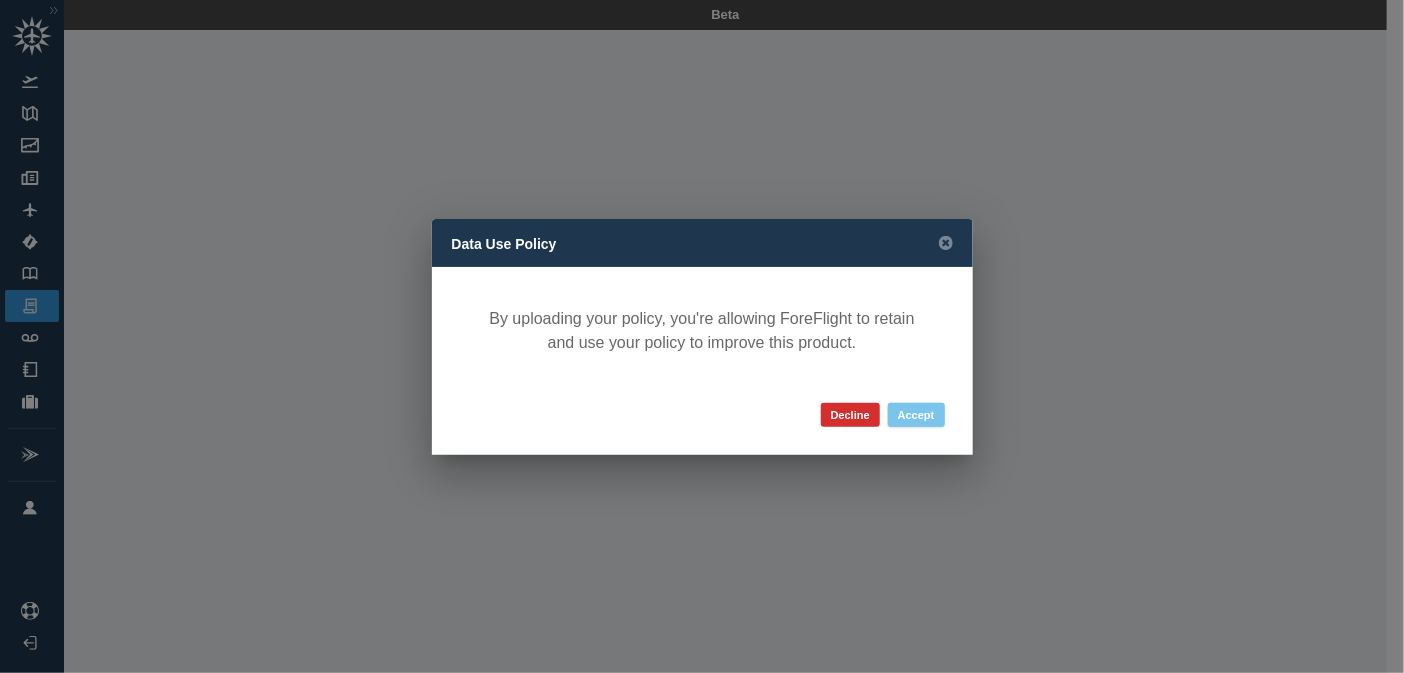 click on "Accept" at bounding box center (916, 415) 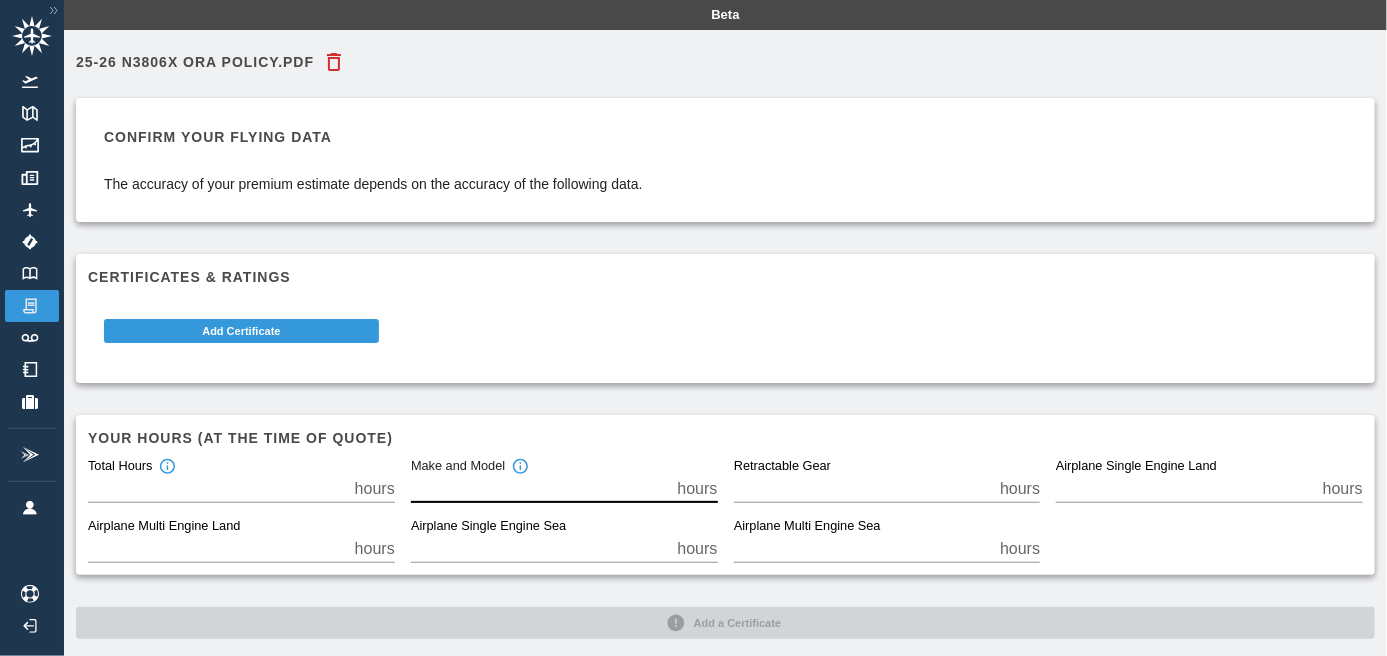click on "*" at bounding box center (540, 489) 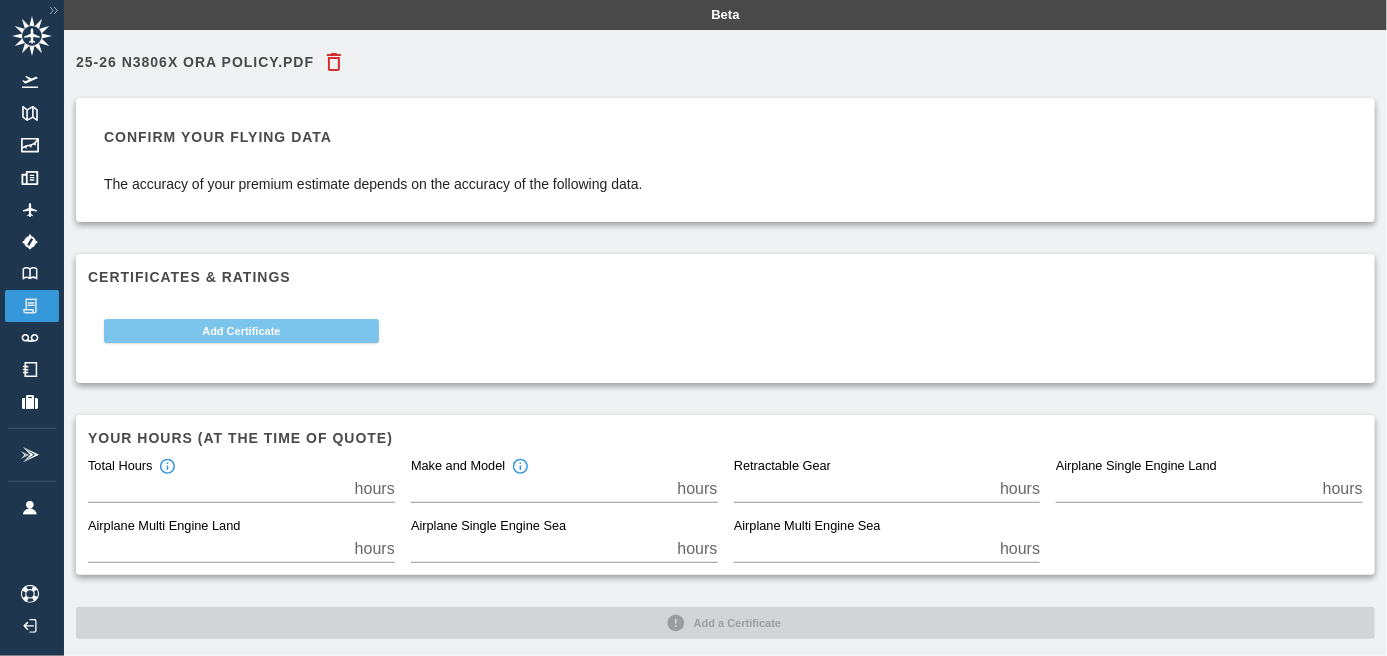 click on "Add Certificate" at bounding box center (241, 331) 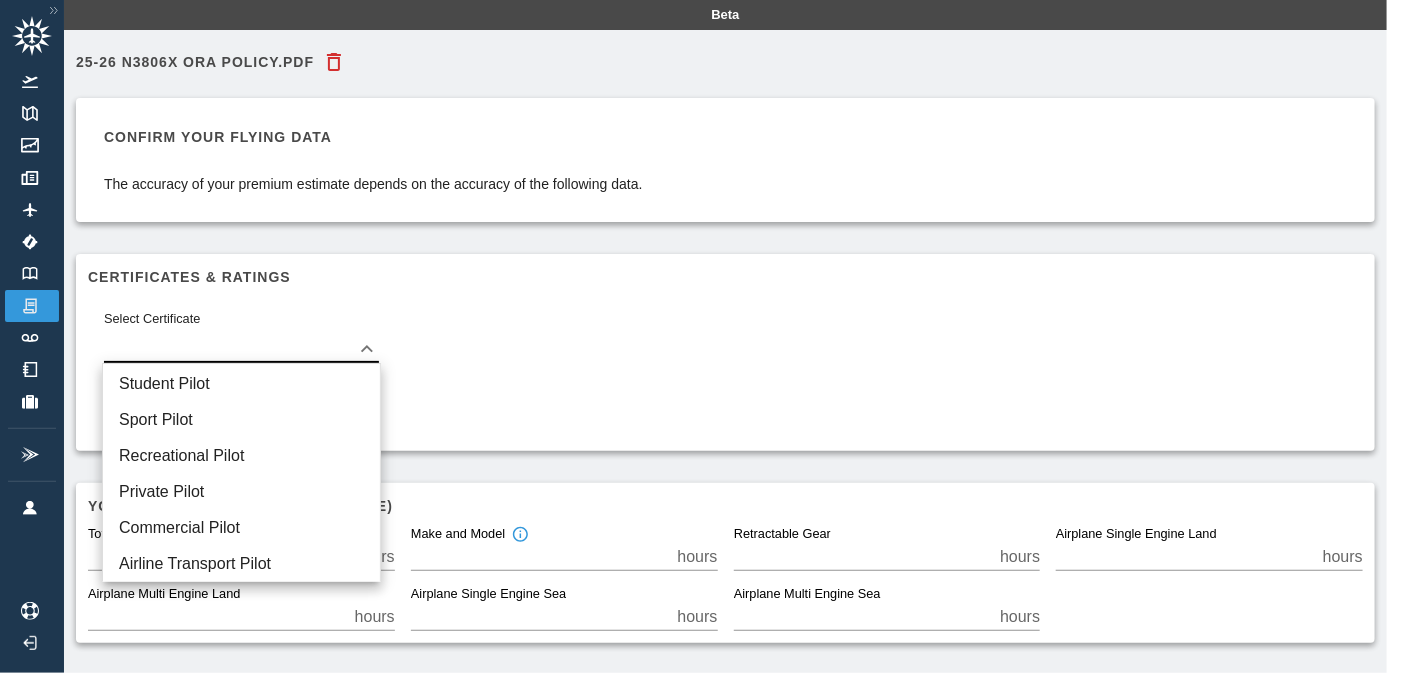 click on "Beta 25-26 N3806X ORA Policy.pdf Confirm your flying data The accuracy of your premium estimate depends on the accuracy of the following data. Certificates & Ratings Select Certificate ​ Add Certificate Your hours (at the time of quote) Total Hours *** hours Make and Model **** hours Retractable Gear * hours Airplane Single Engine Land * hours Airplane Multi Engine Land * hours Airplane Single Engine Sea * hours Airplane Multi Engine Sea * hours Add a Certificate
Student Pilot Sport Pilot Recreational Pilot Private Pilot Commercial Pilot Airline Transport Pilot" at bounding box center (702, 336) 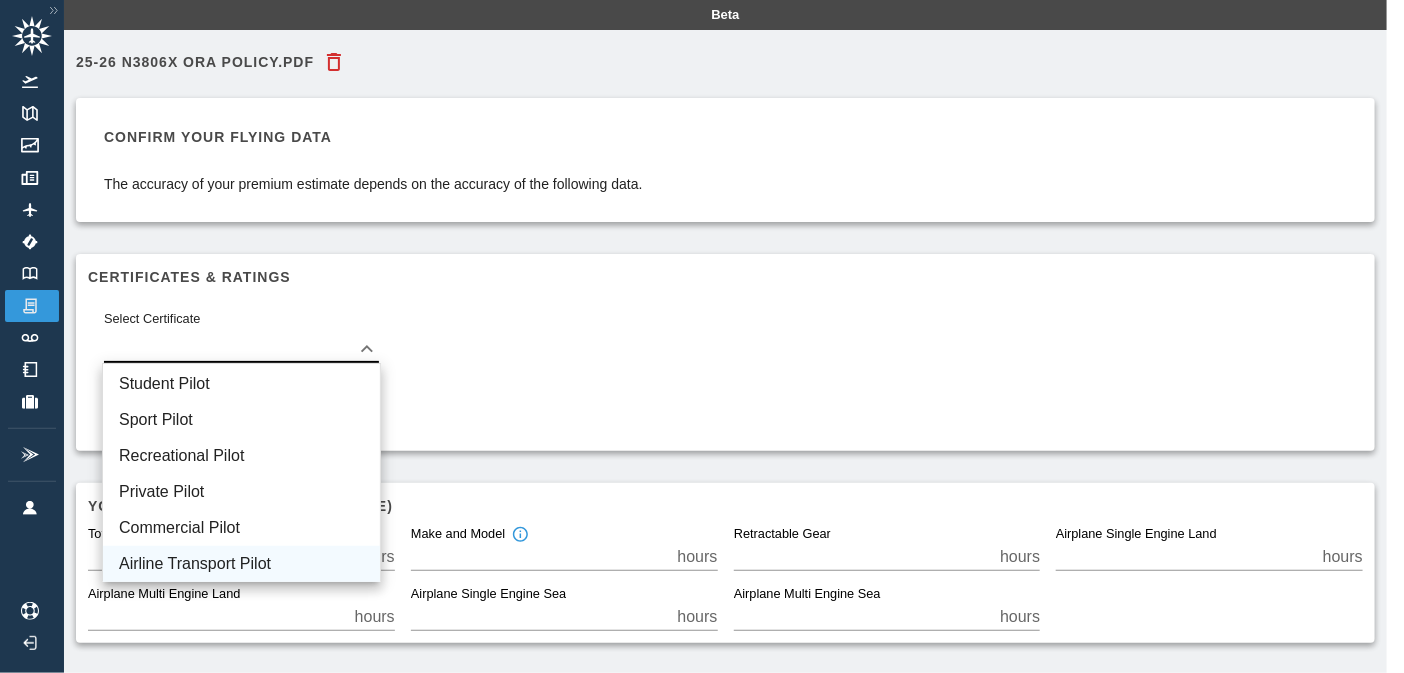click on "Airline Transport Pilot" at bounding box center [241, 564] 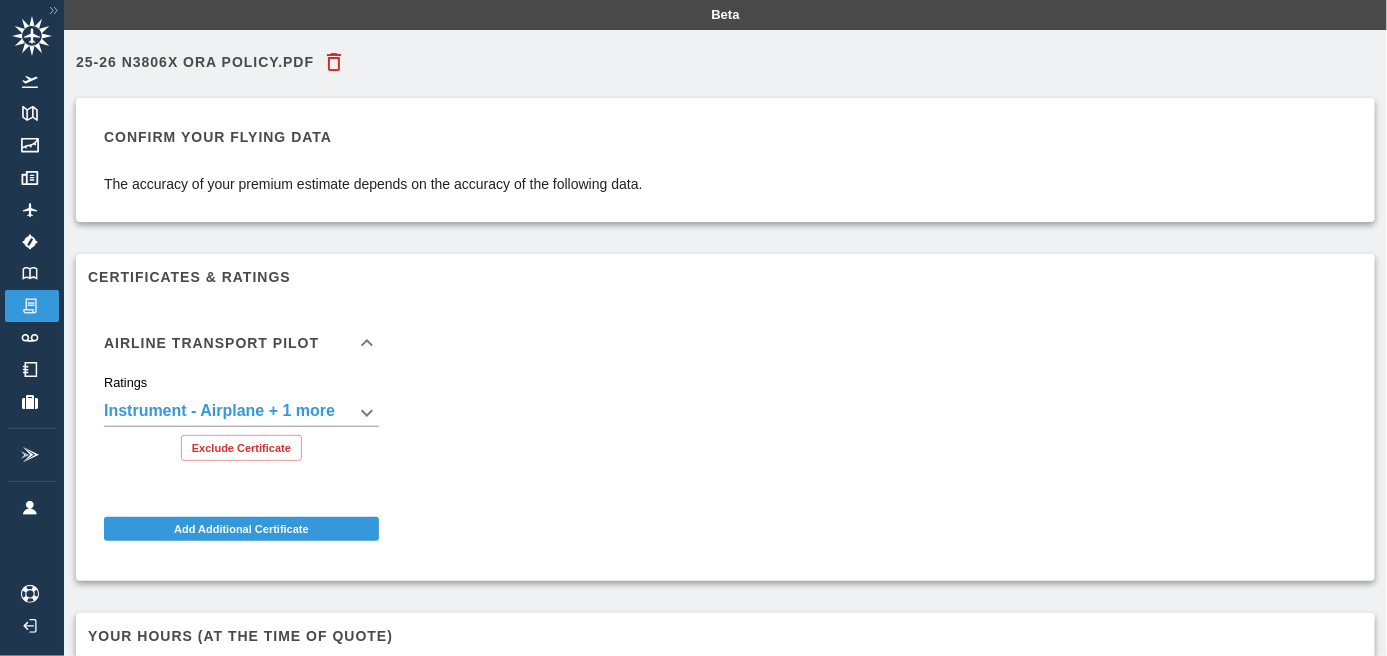scroll, scrollTop: 222, scrollLeft: 0, axis: vertical 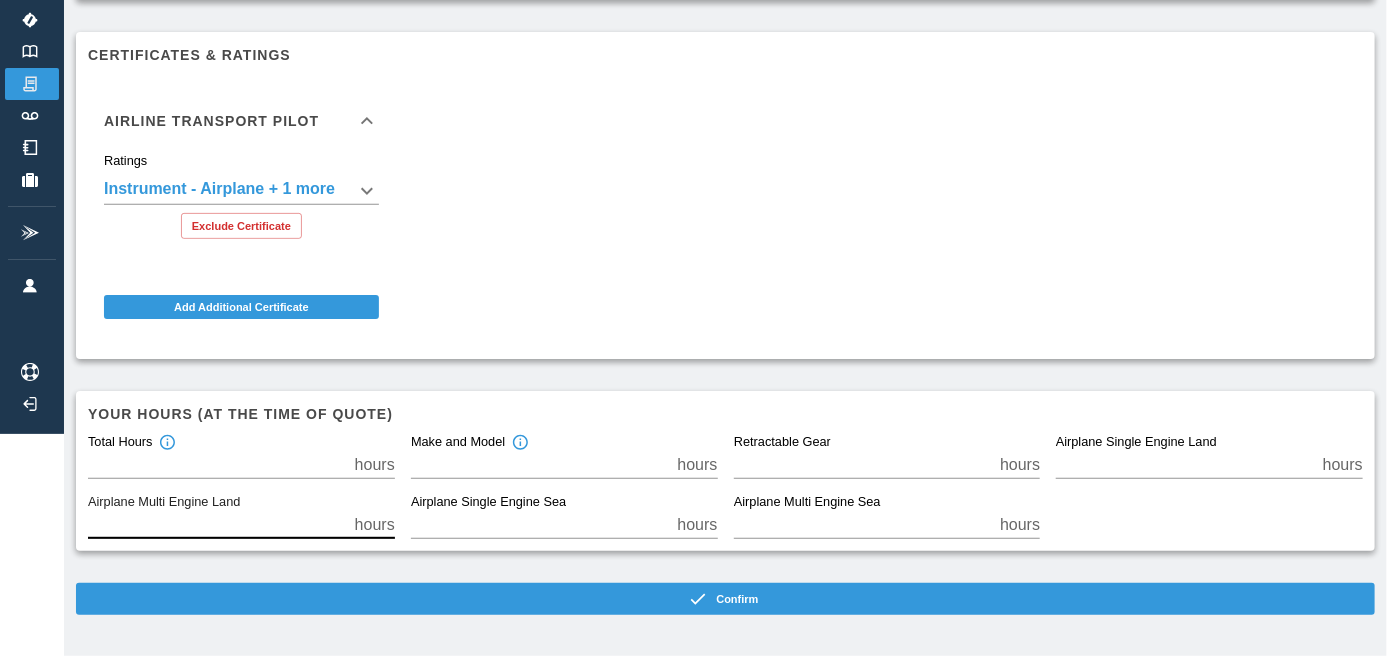 click on "*" at bounding box center (217, 525) 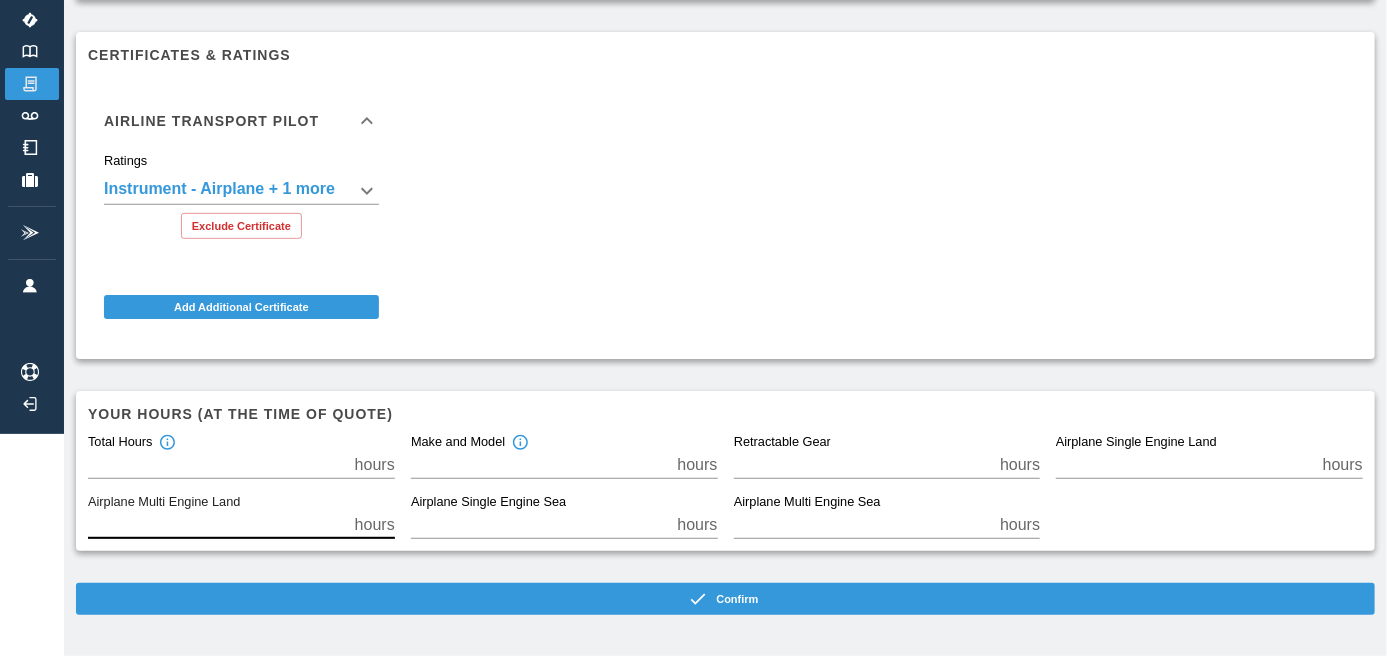 click on "*" at bounding box center [217, 525] 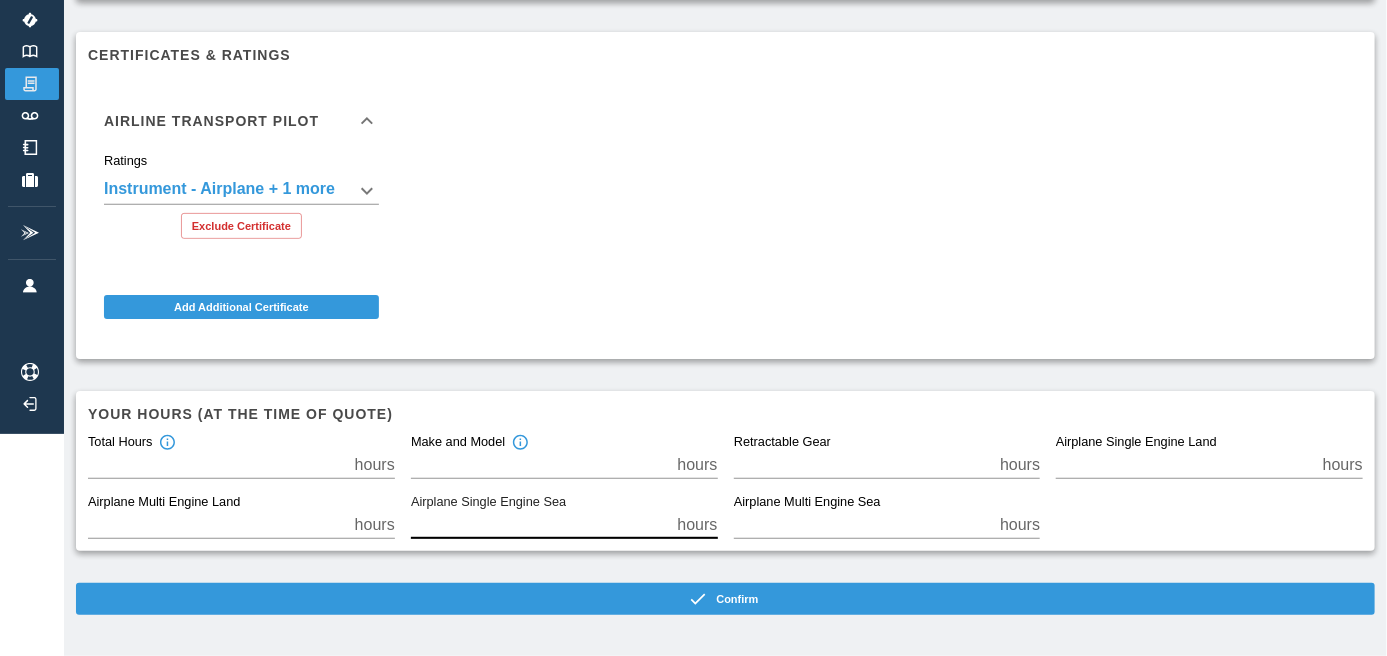 click on "*" at bounding box center [540, 525] 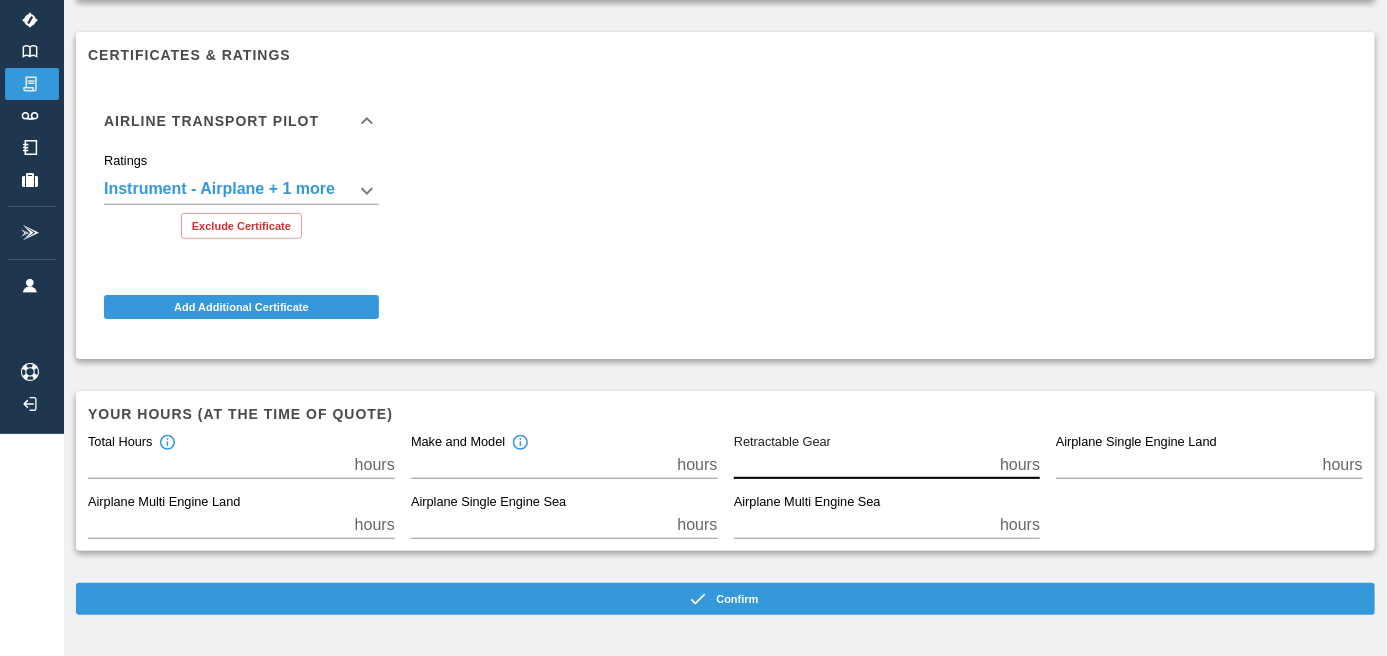 click on "*" at bounding box center (863, 465) 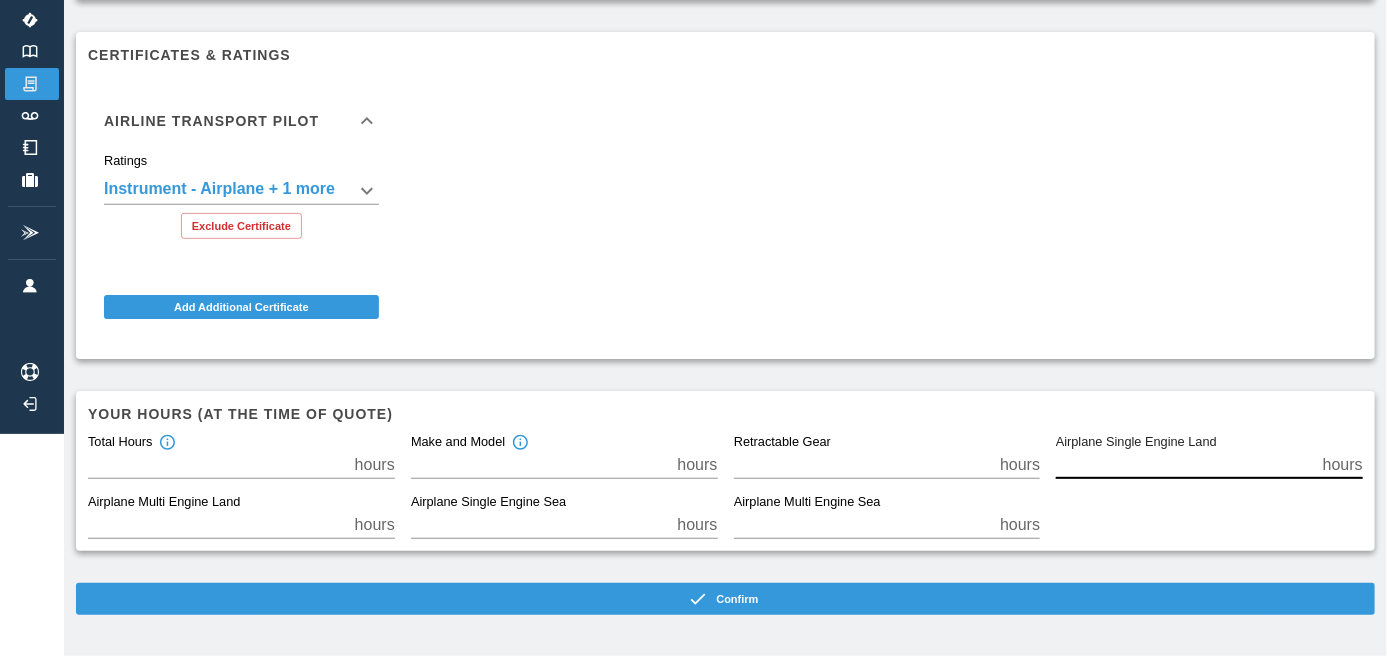 type on "****" 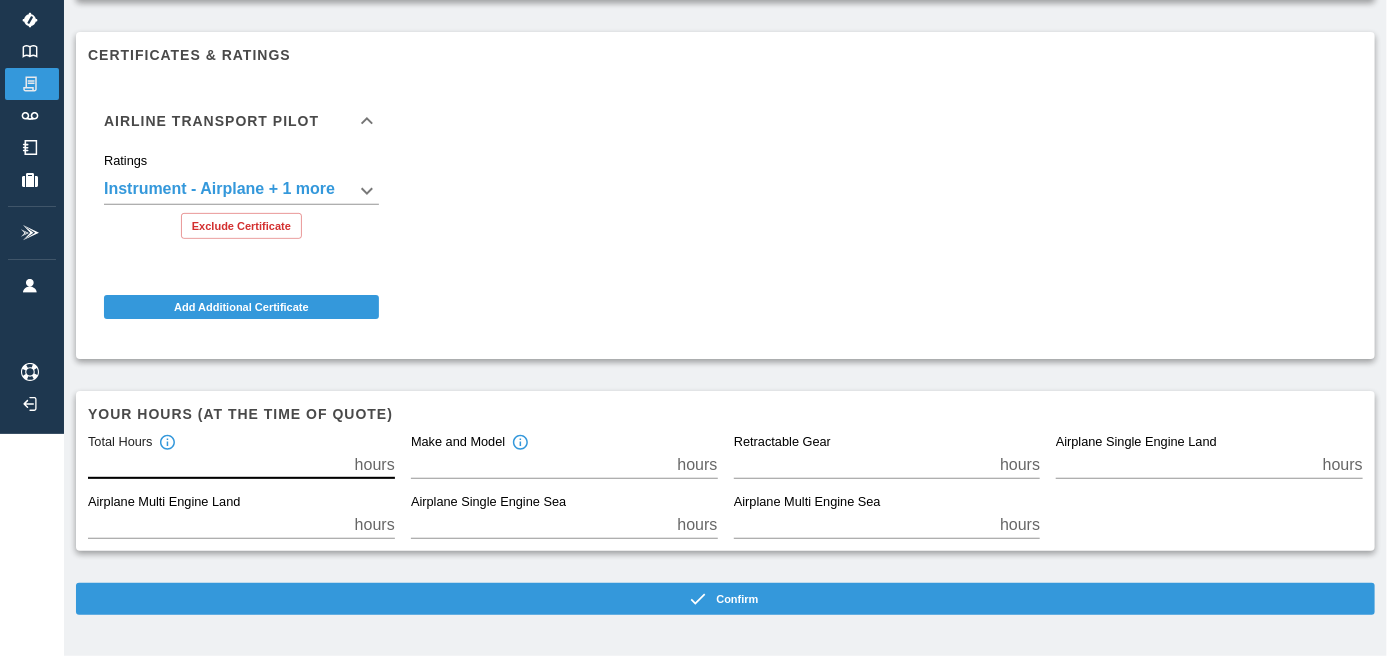 click on "Total Hours *** hours" at bounding box center (233, 449) 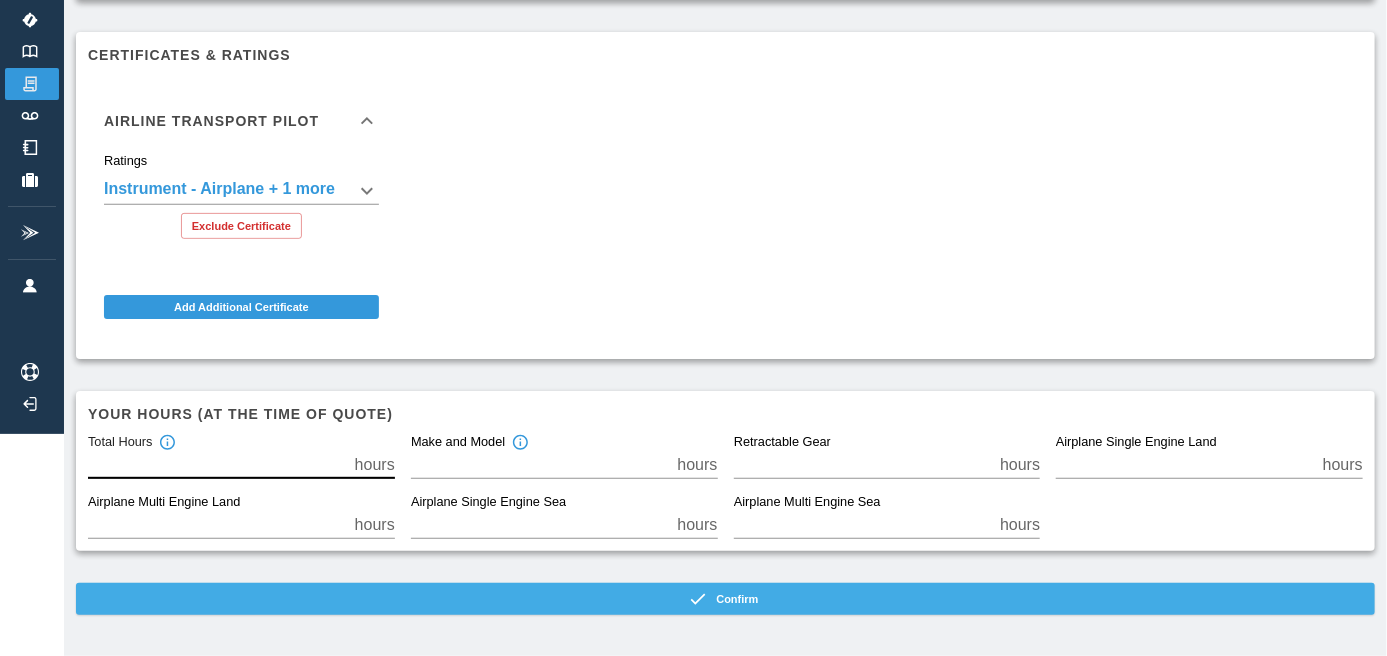 type on "****" 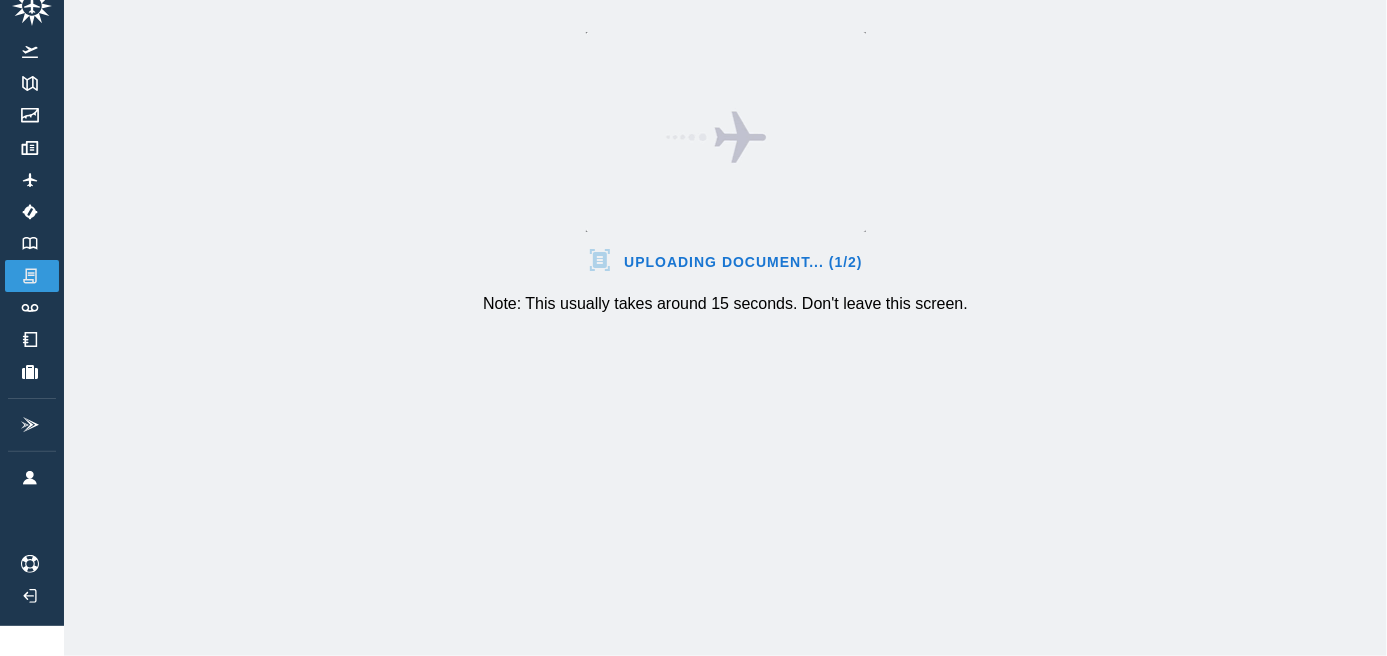 scroll, scrollTop: 46, scrollLeft: 0, axis: vertical 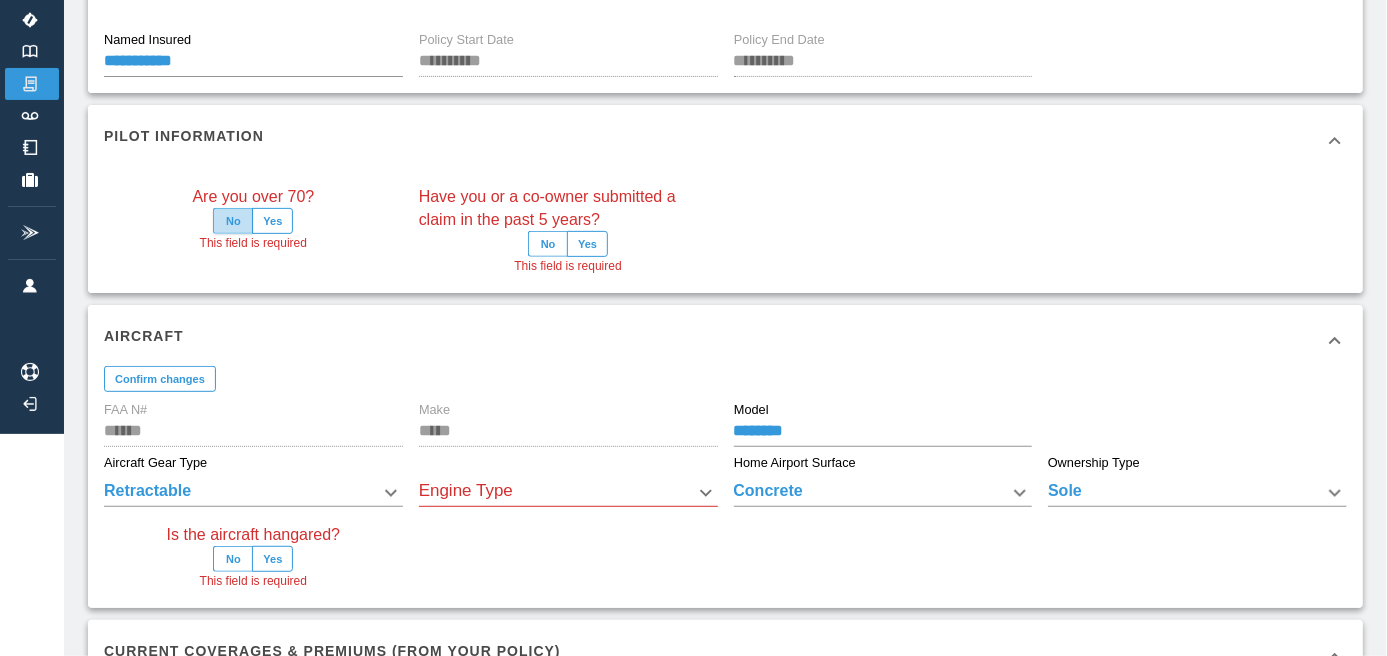 click on "No" at bounding box center [233, 221] 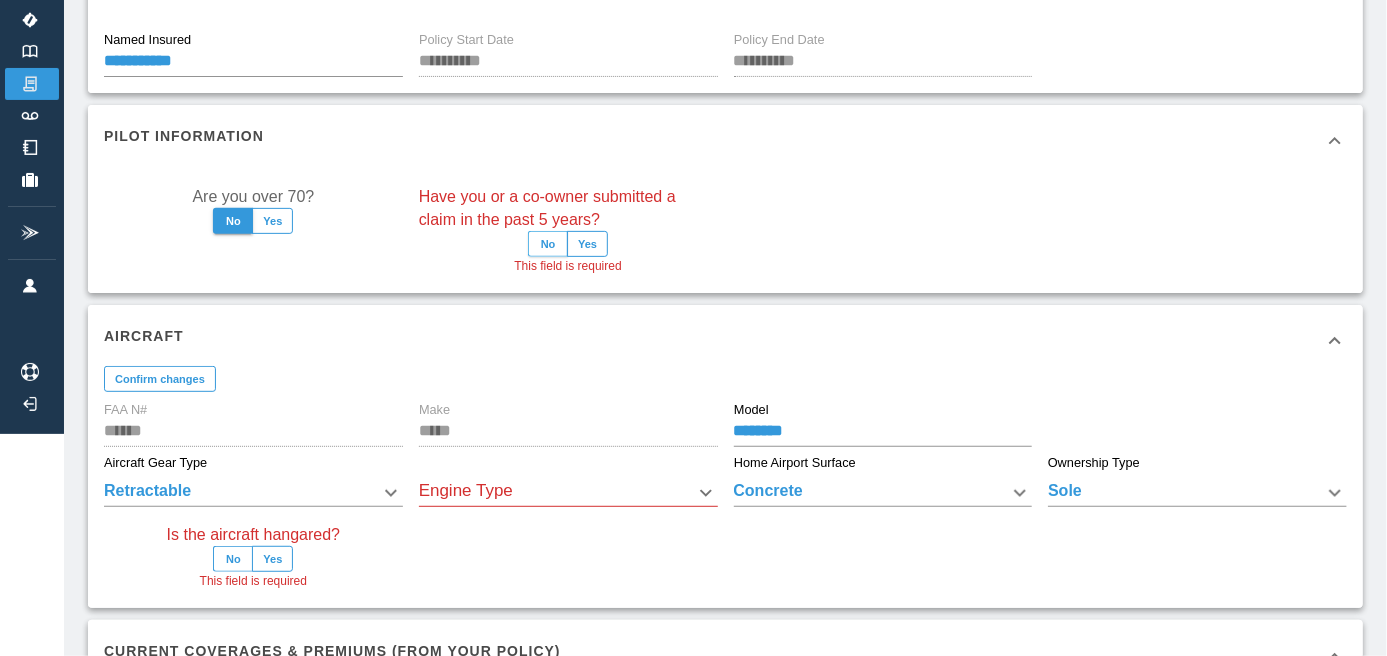 click on "No" at bounding box center (548, 244) 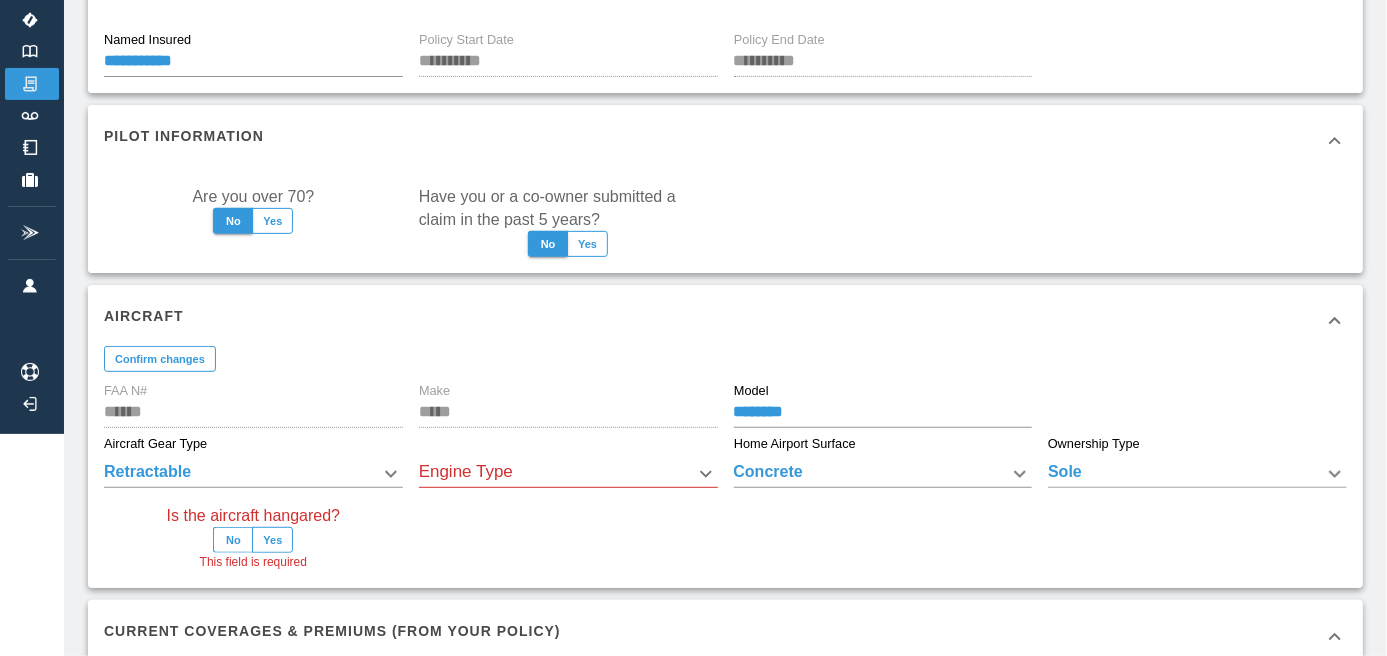 click on "**********" at bounding box center (693, 106) 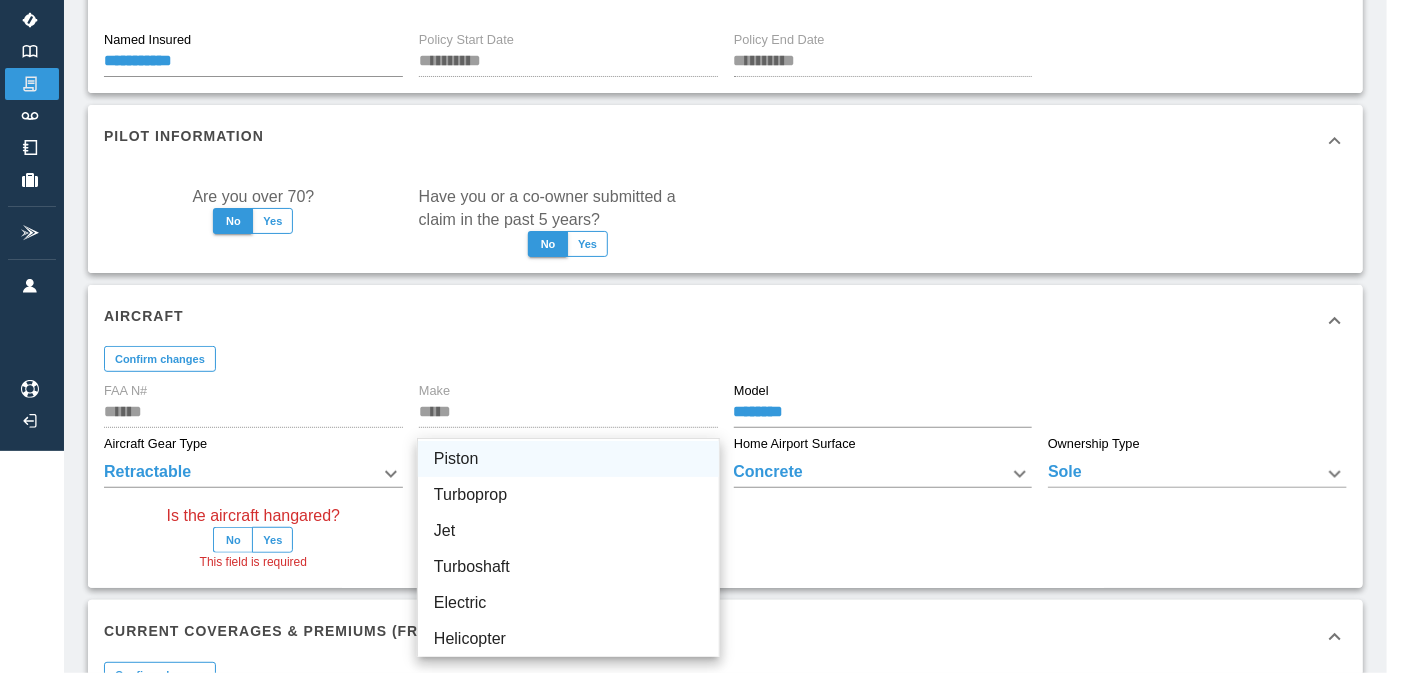 click on "Piston" at bounding box center [568, 459] 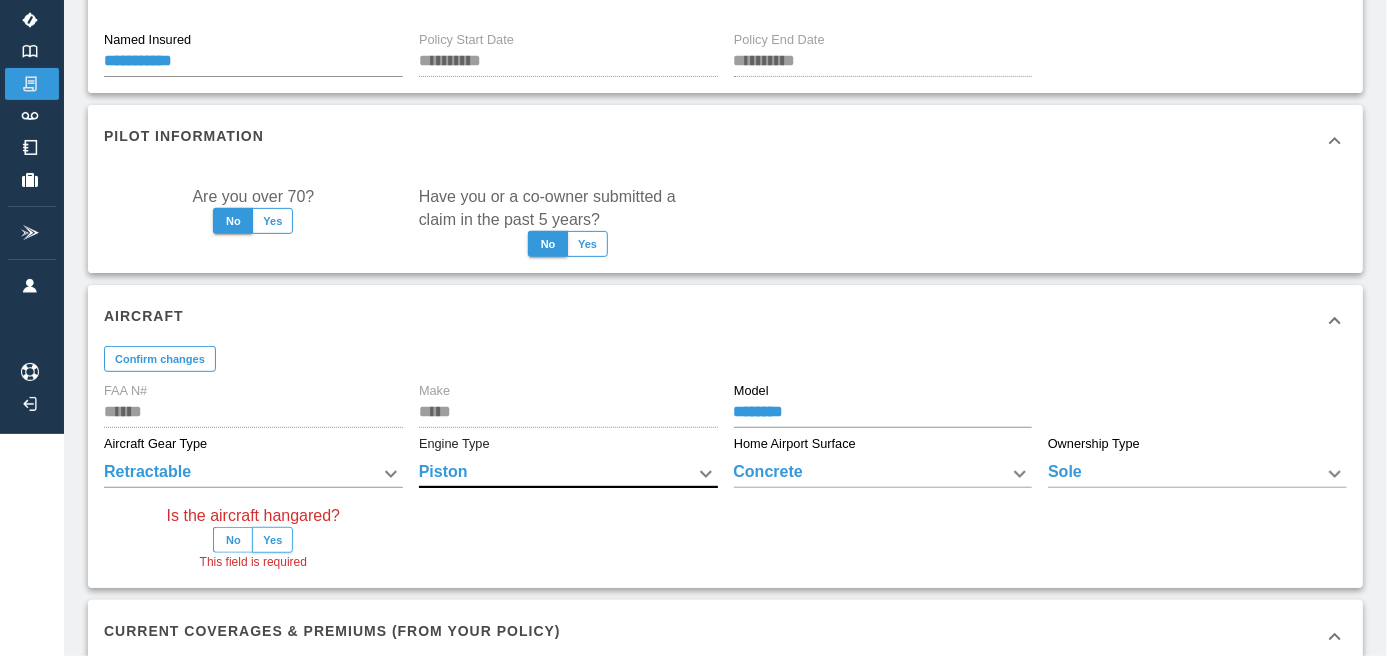 click on "Yes" at bounding box center (272, 540) 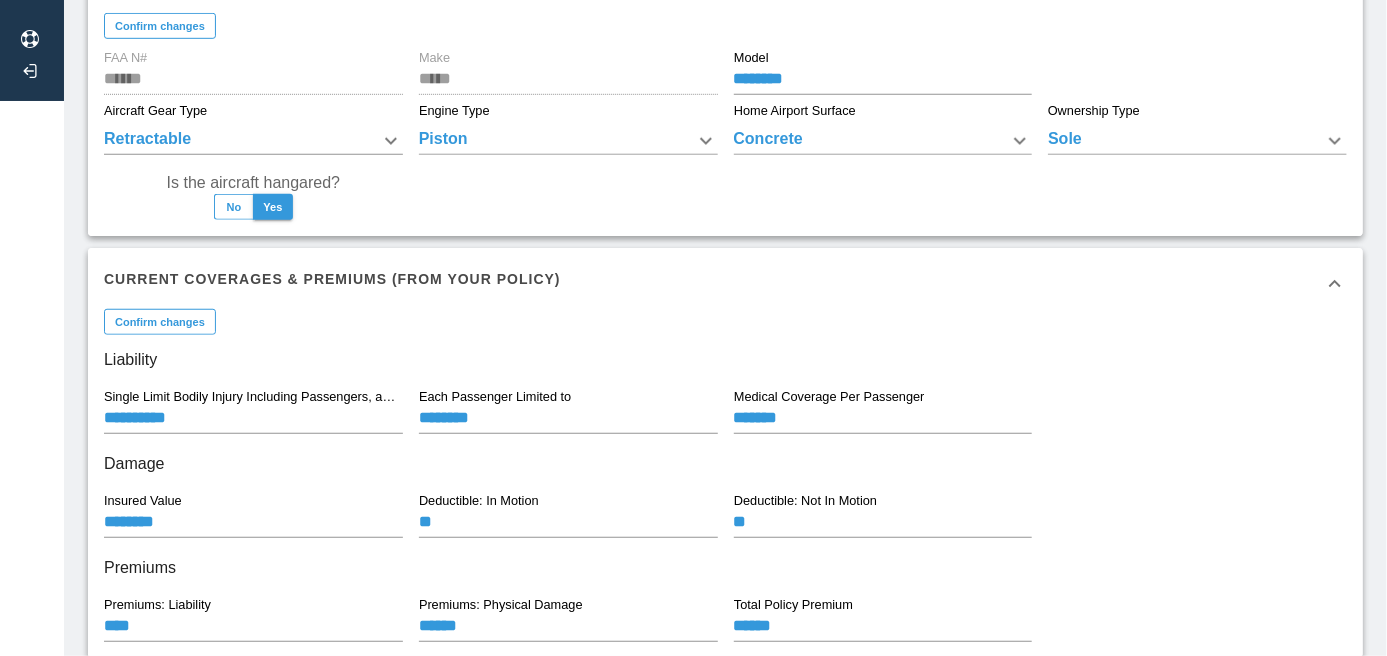 scroll, scrollTop: 671, scrollLeft: 0, axis: vertical 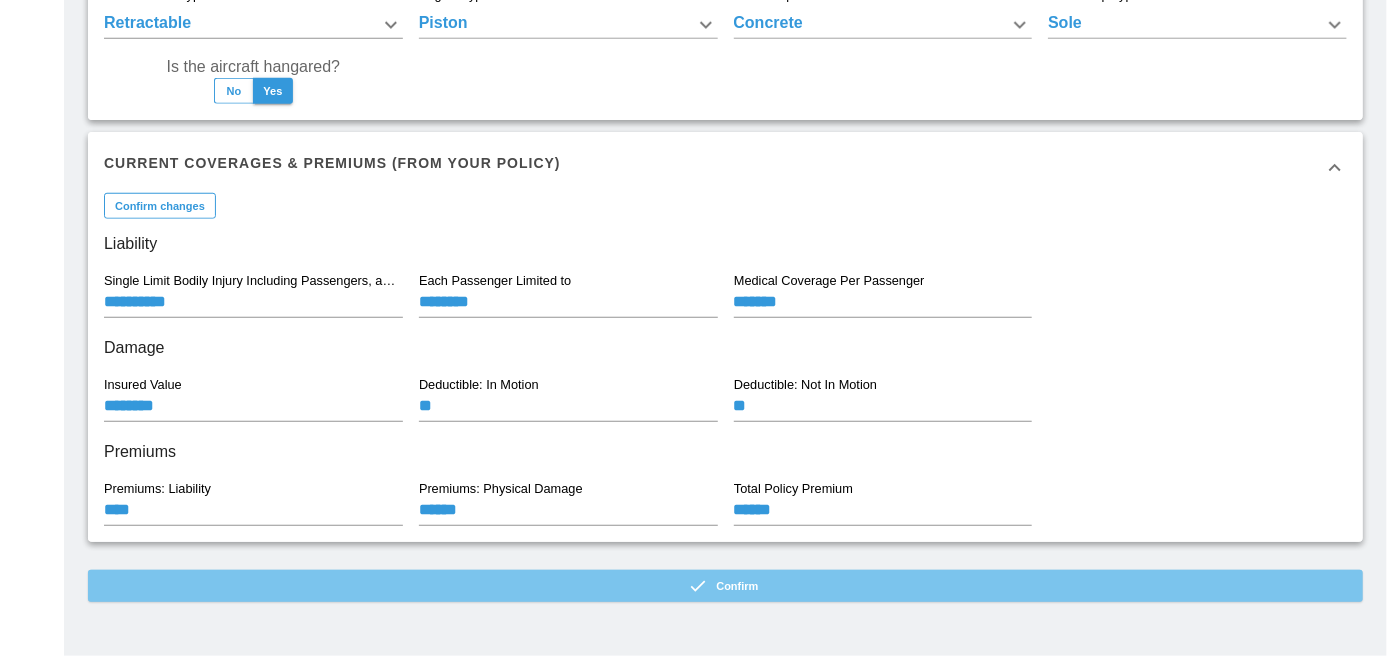 click on "Confirm" at bounding box center [725, 586] 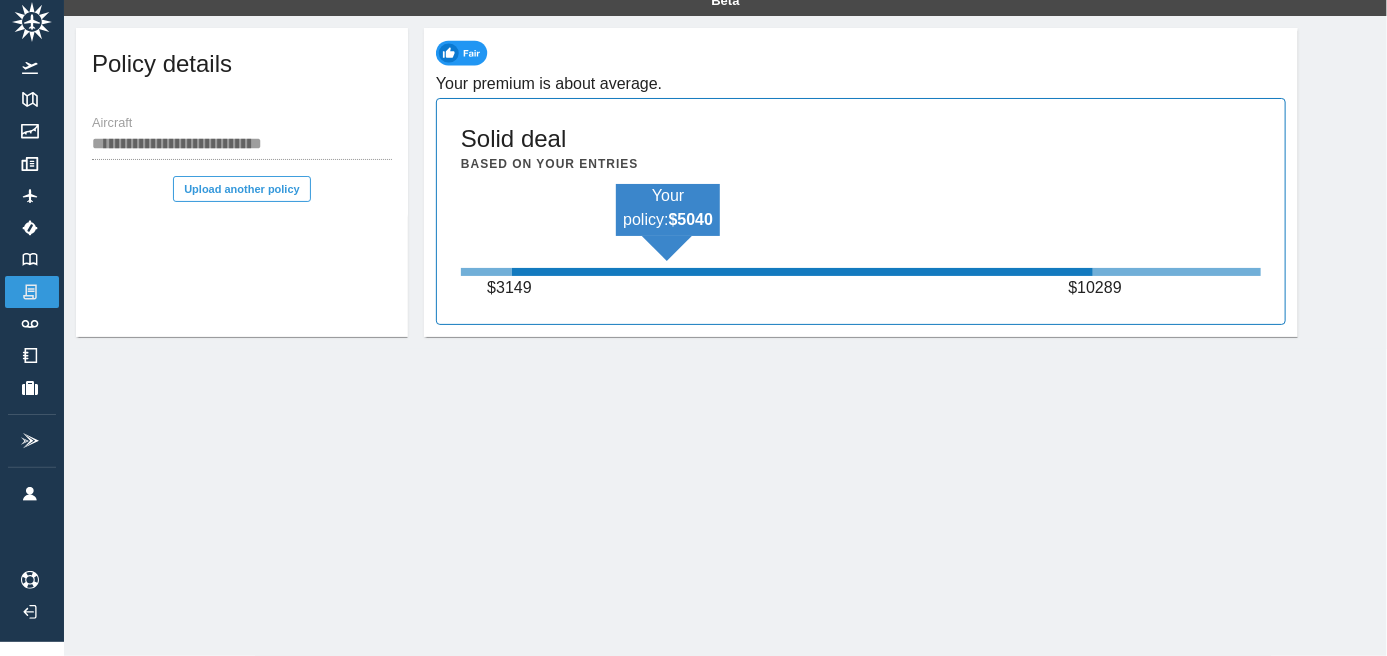scroll, scrollTop: 0, scrollLeft: 0, axis: both 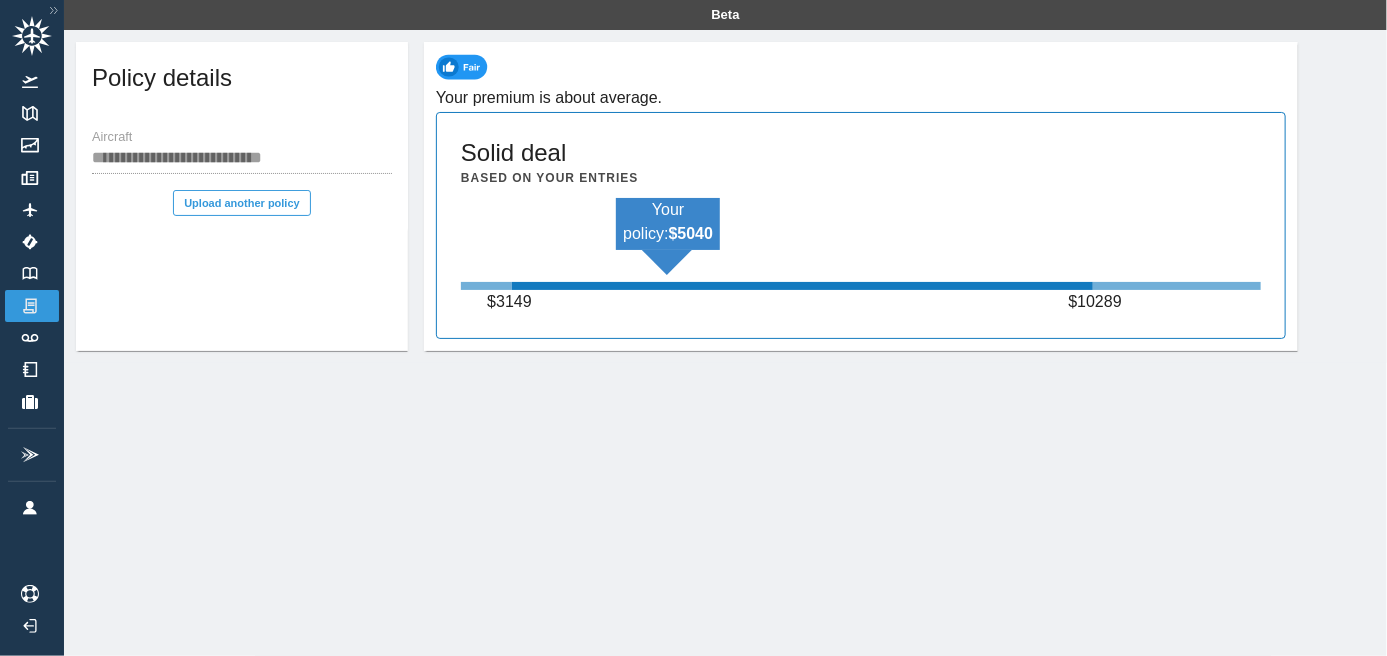 click 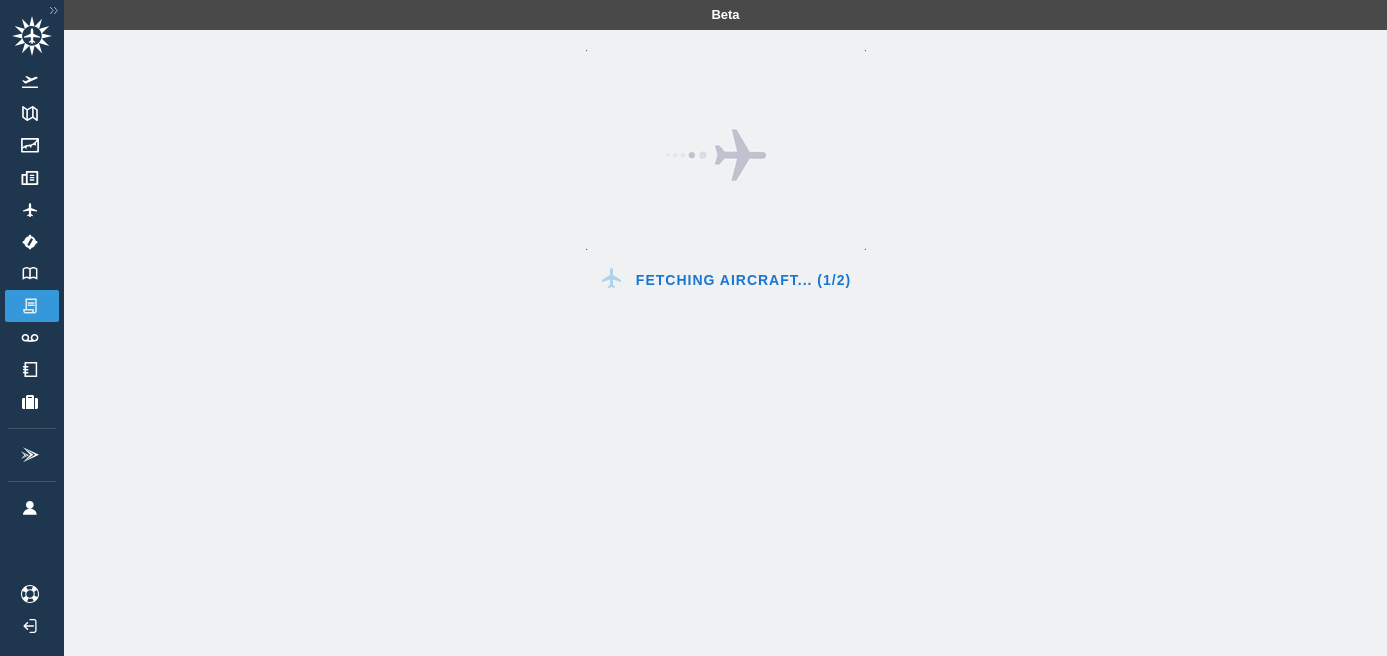 scroll, scrollTop: 0, scrollLeft: 0, axis: both 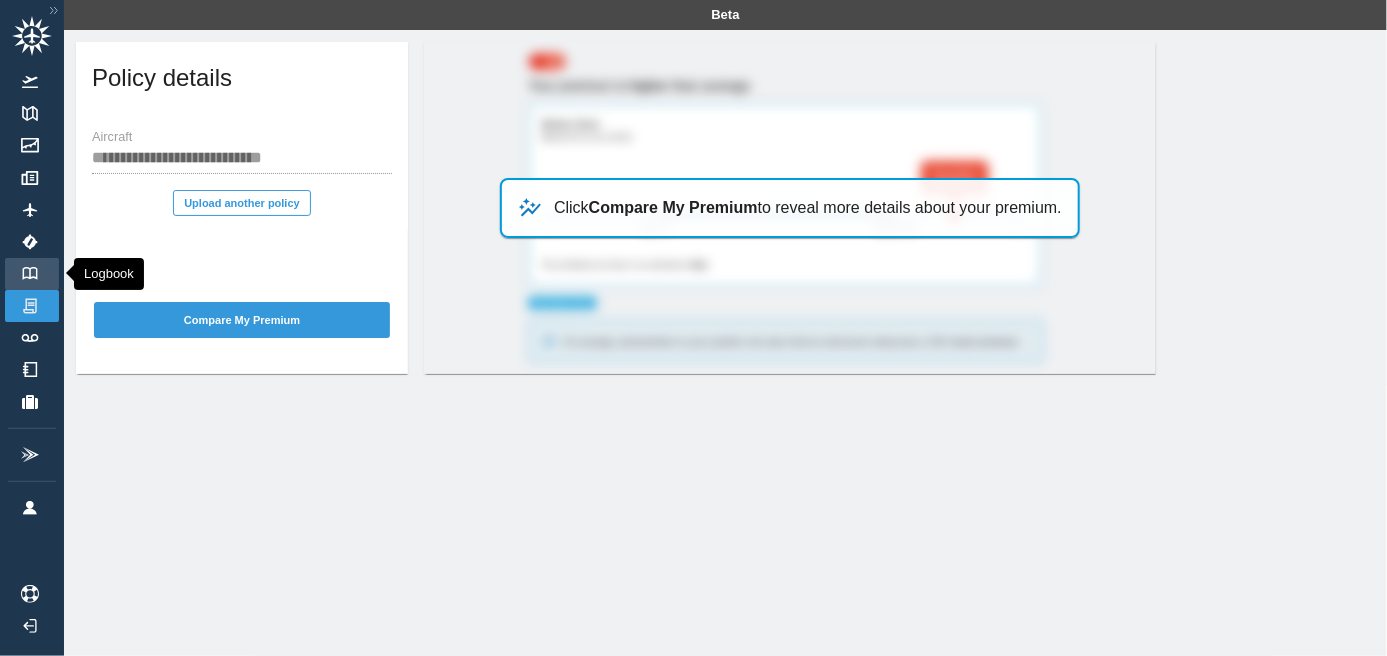 click on "Logbook" at bounding box center [32, 274] 